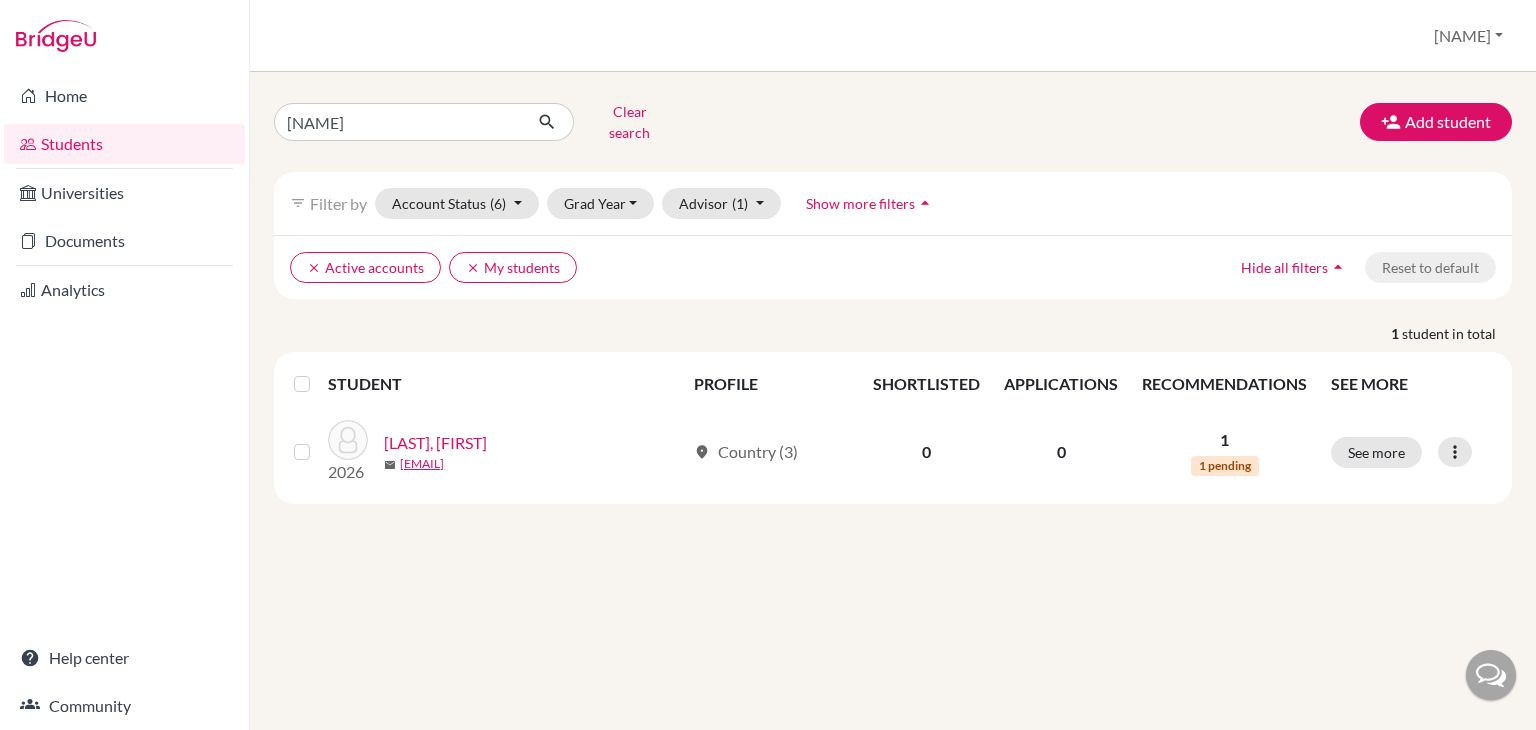 scroll, scrollTop: 0, scrollLeft: 0, axis: both 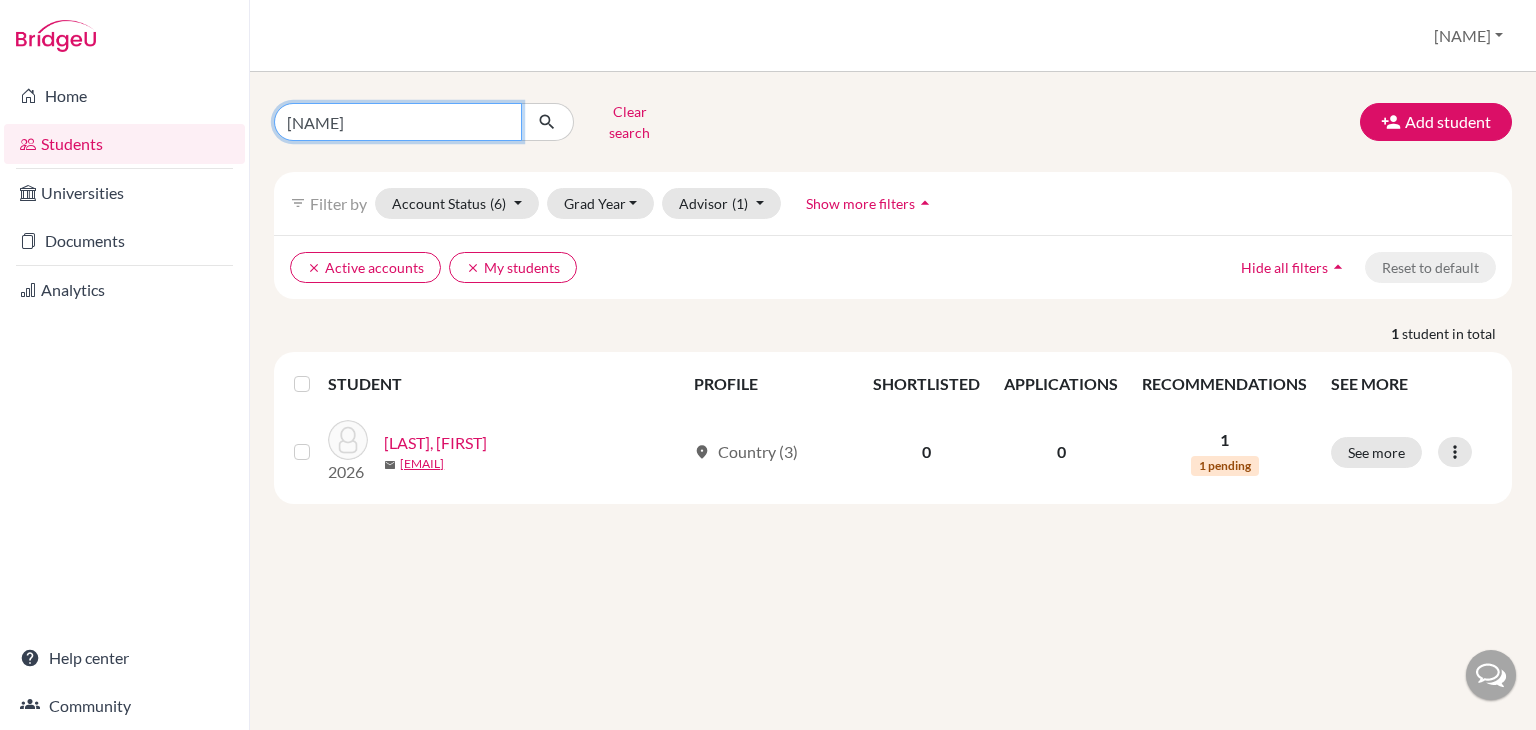 drag, startPoint x: 404, startPoint y: 120, endPoint x: 269, endPoint y: 116, distance: 135.05925 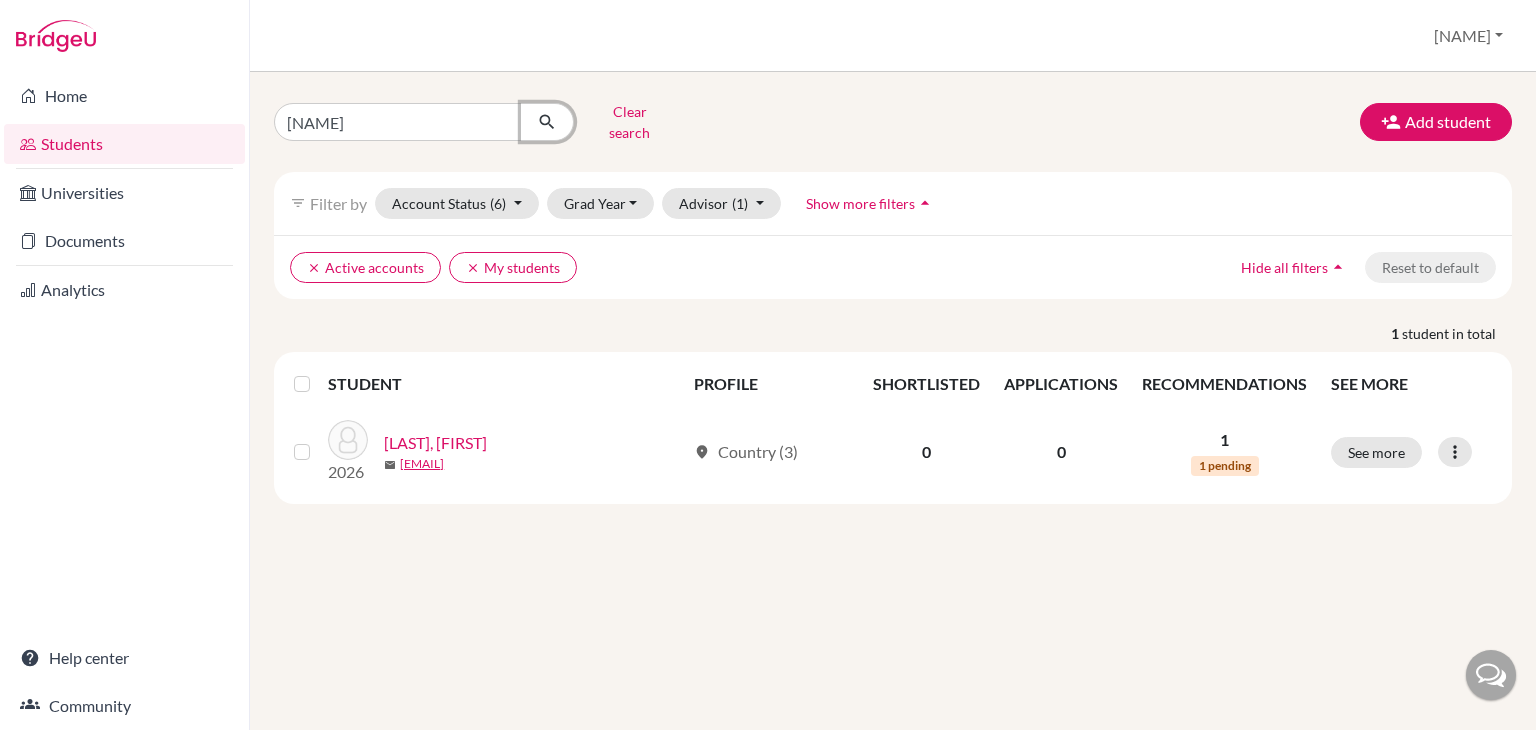 click at bounding box center [547, 122] 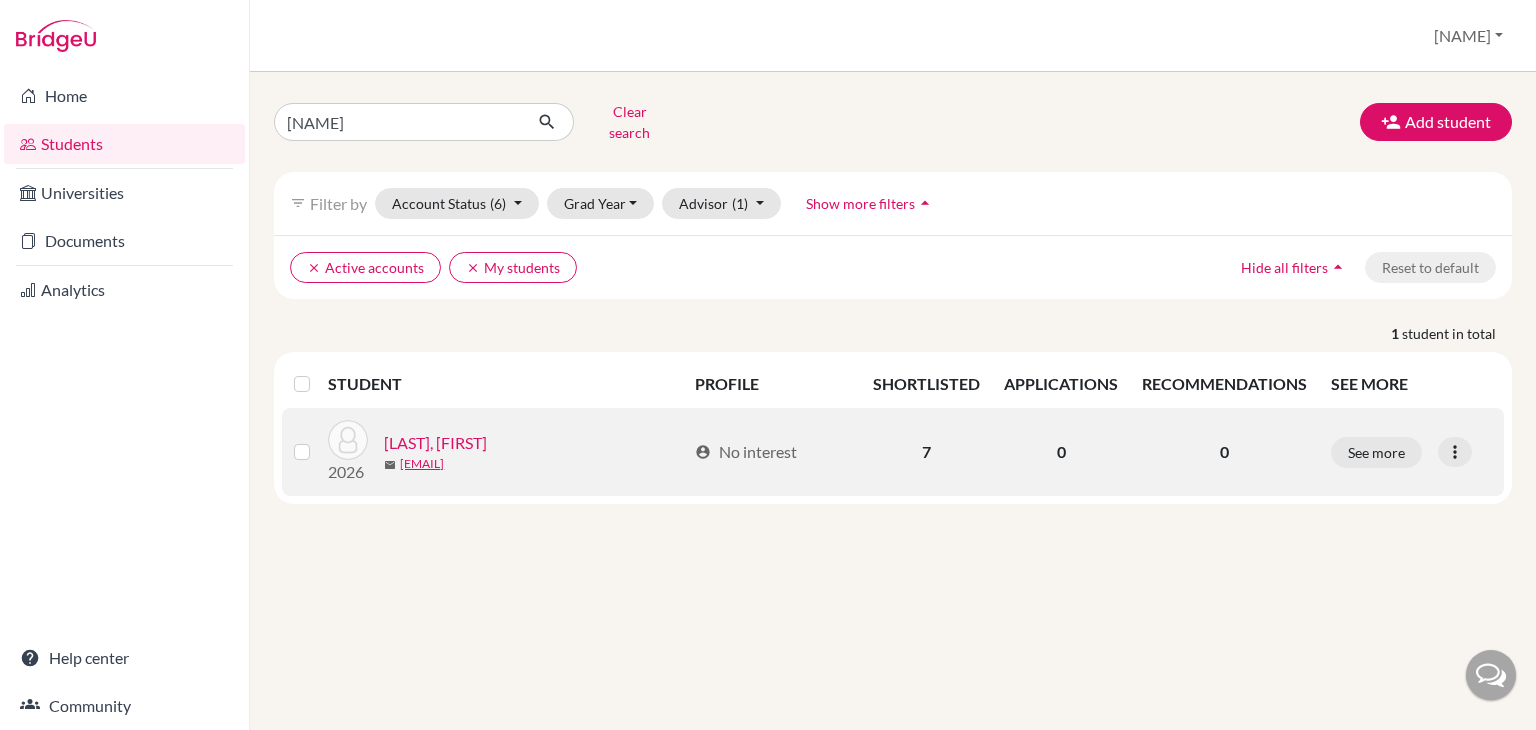 click on "Karn, Kushagr" at bounding box center (435, 443) 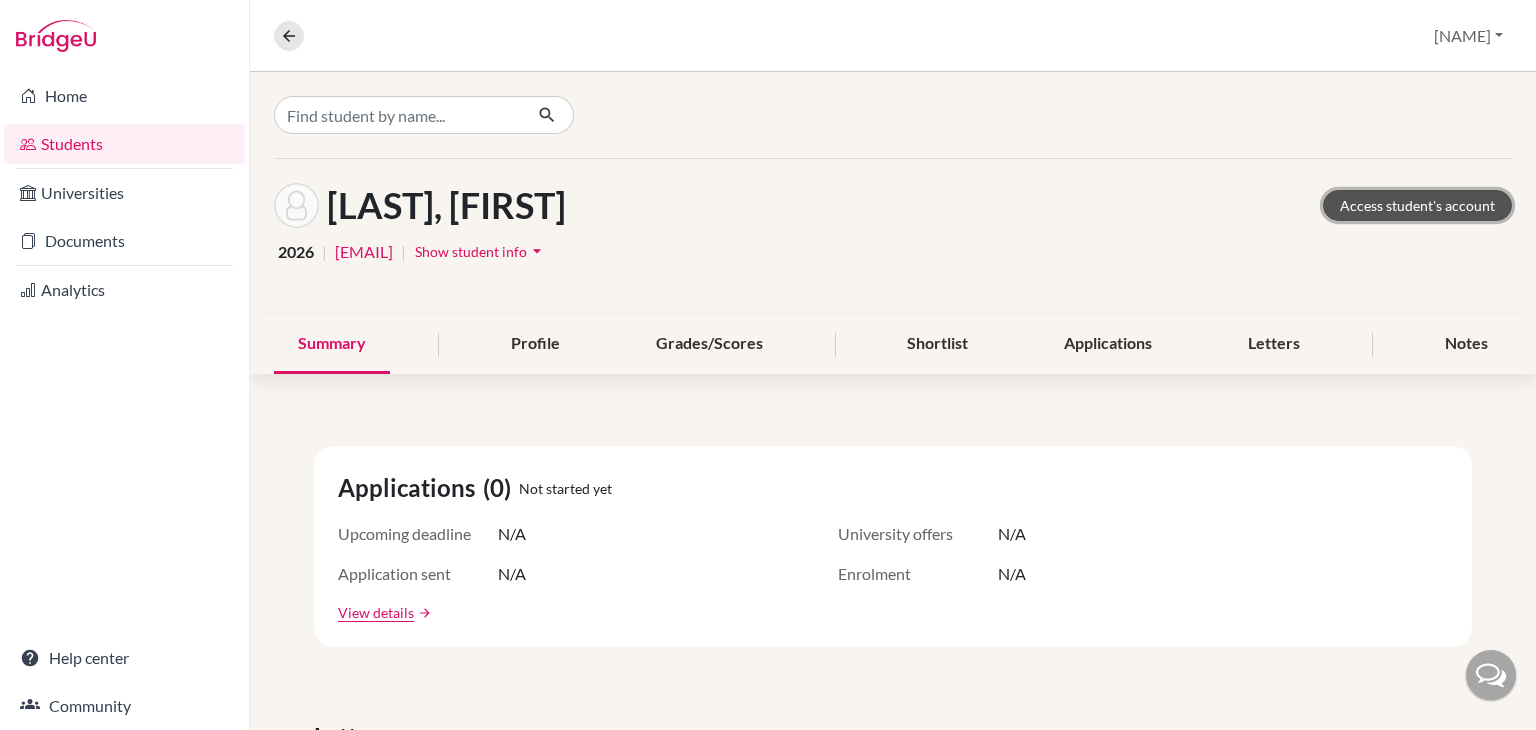 click on "Access student's account" at bounding box center [1417, 205] 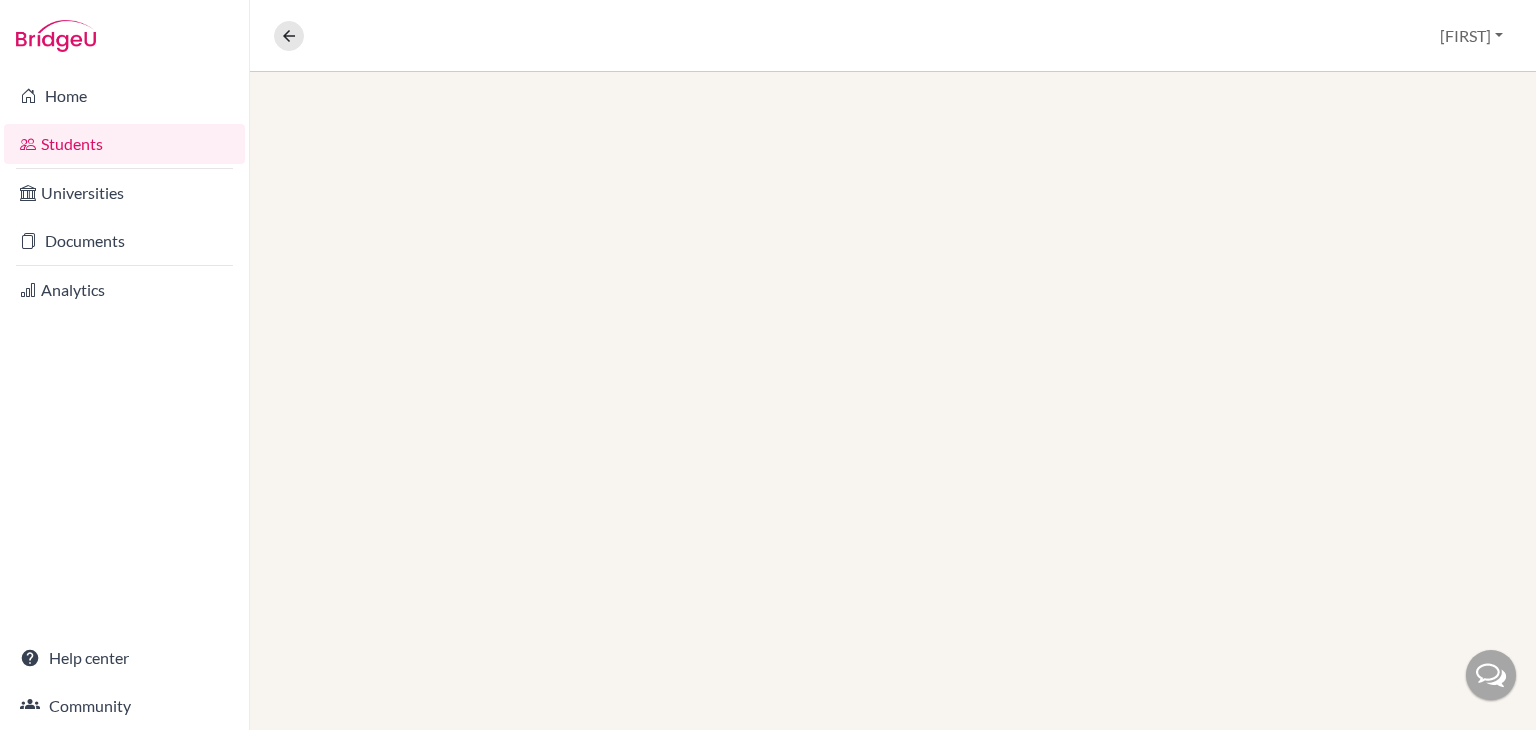 scroll, scrollTop: 0, scrollLeft: 0, axis: both 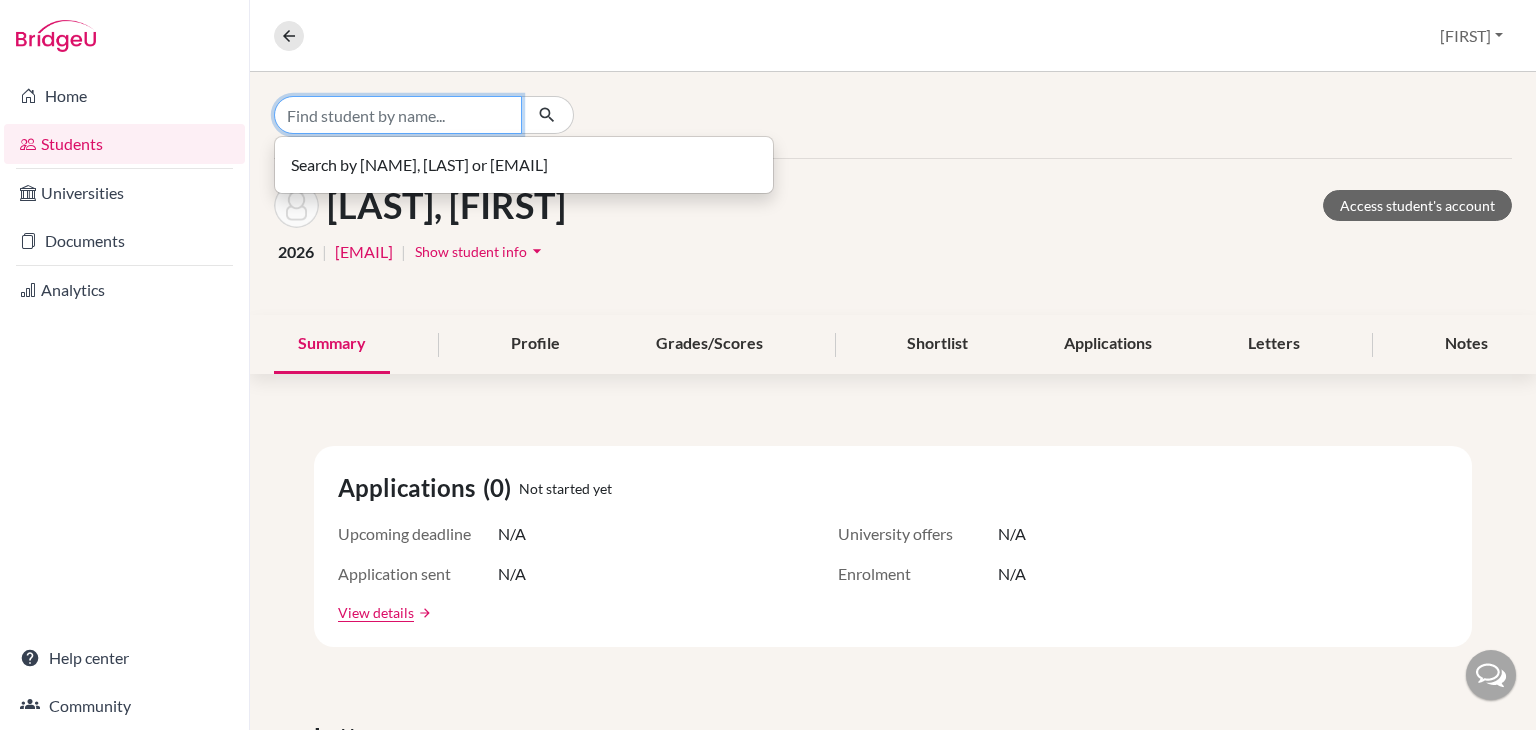 click at bounding box center [398, 115] 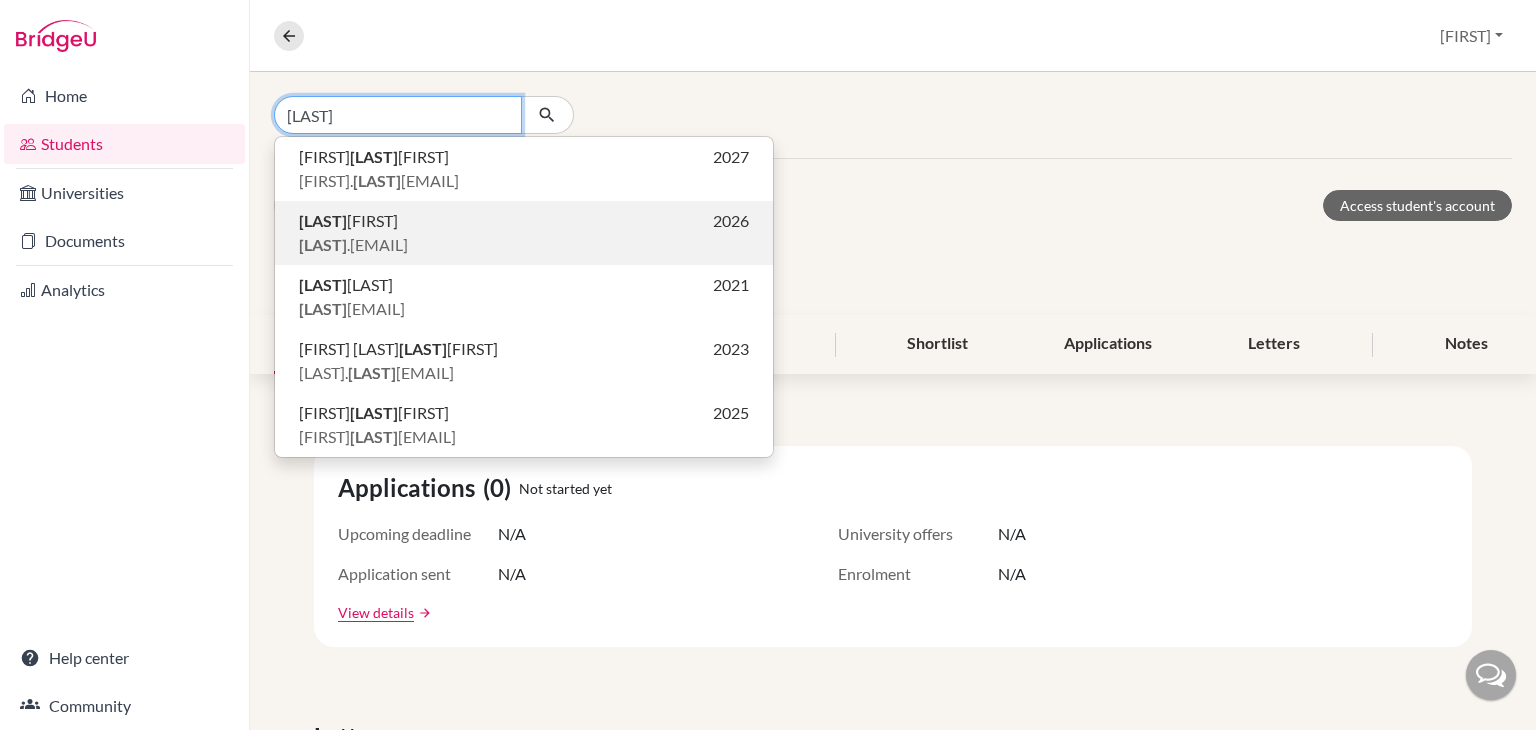 type on "mehr" 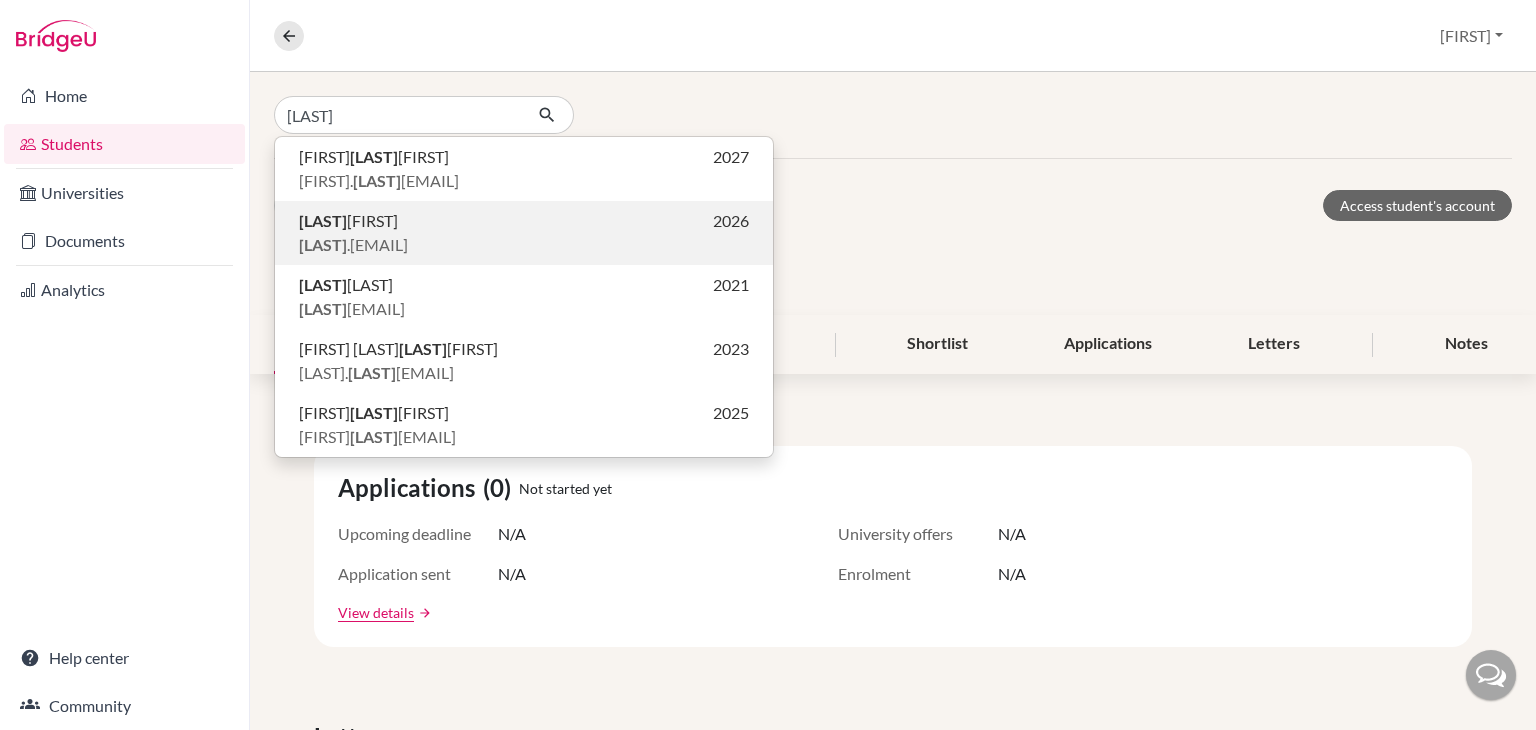 click on "mehr  Vasudev 2026" at bounding box center [524, 221] 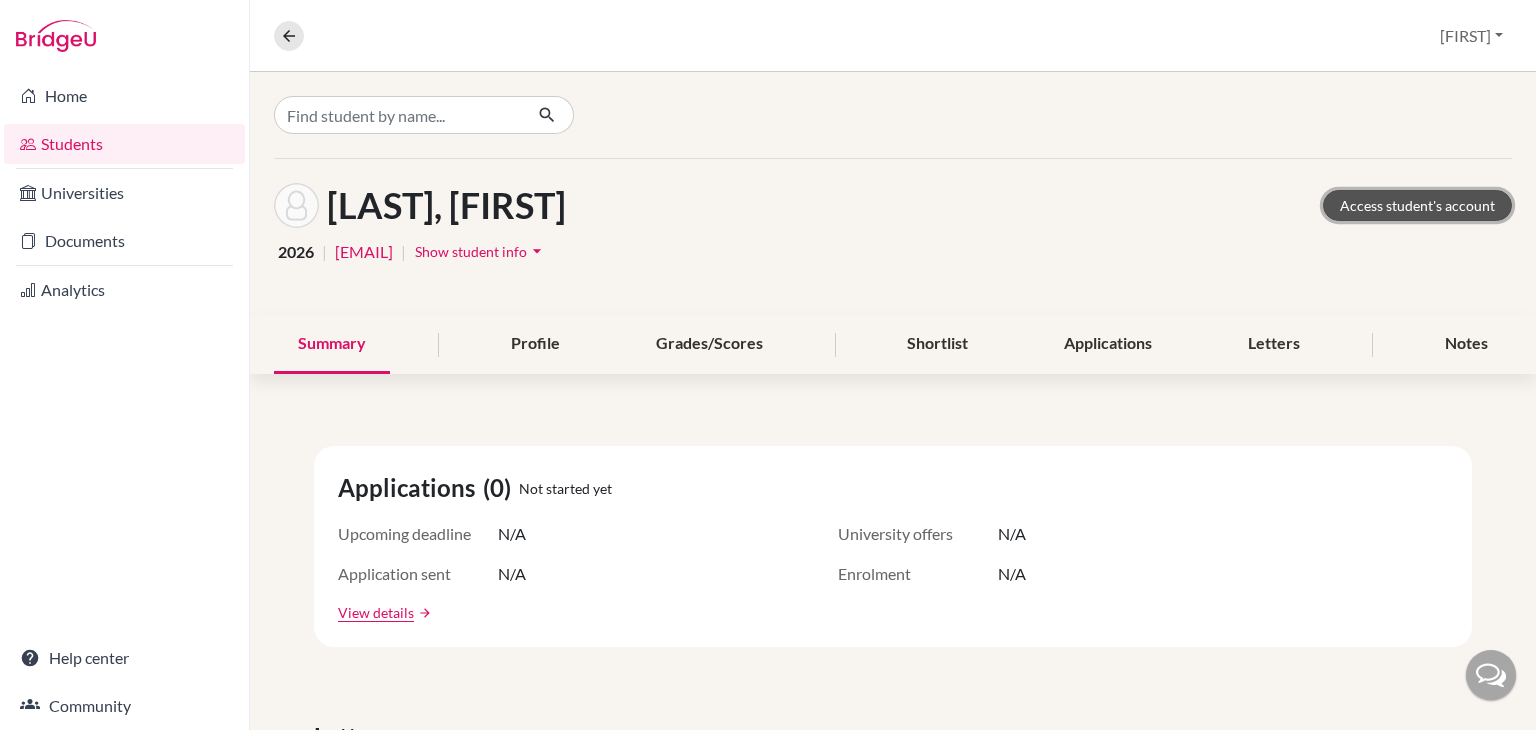 click on "Access student's account" at bounding box center [1417, 205] 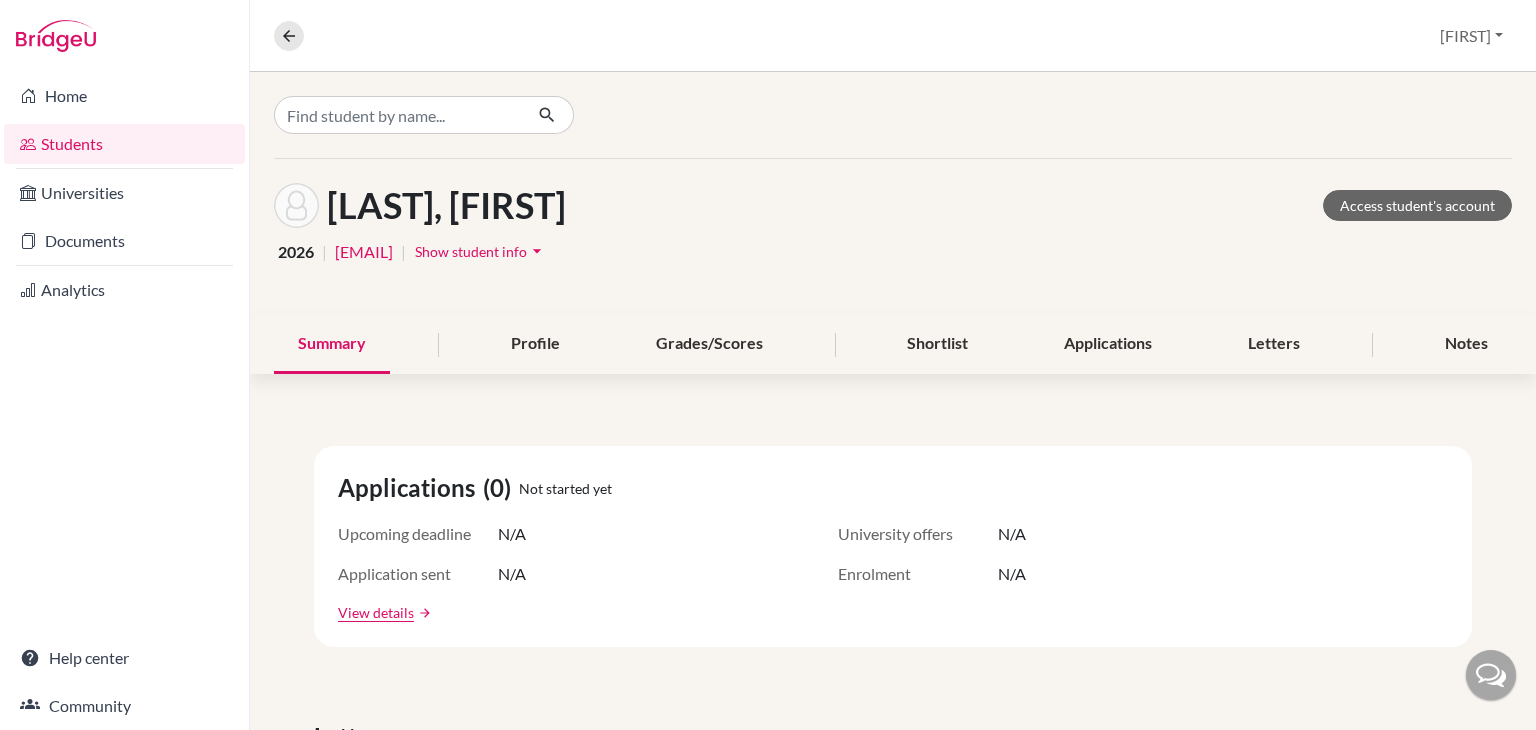 scroll, scrollTop: 0, scrollLeft: 0, axis: both 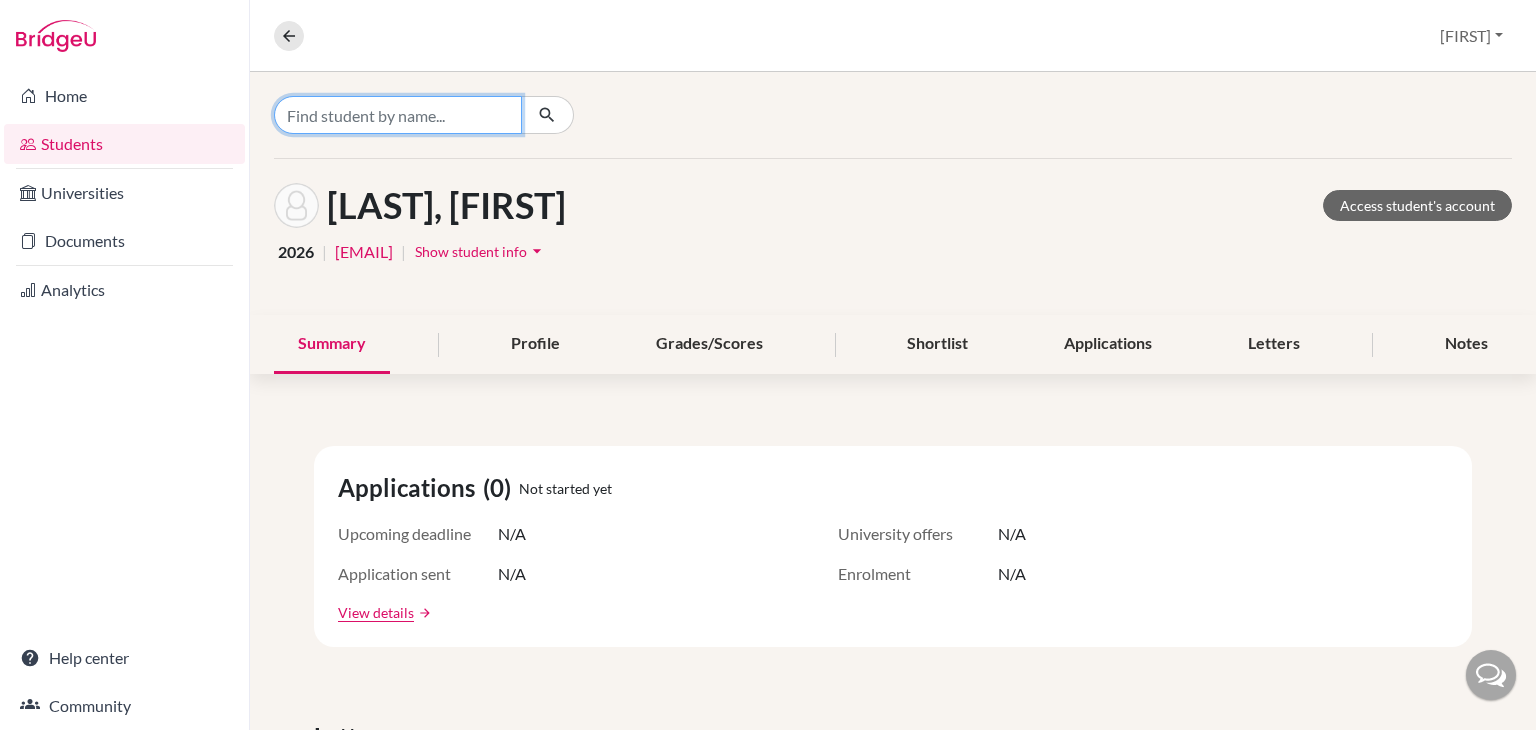 click at bounding box center (398, 115) 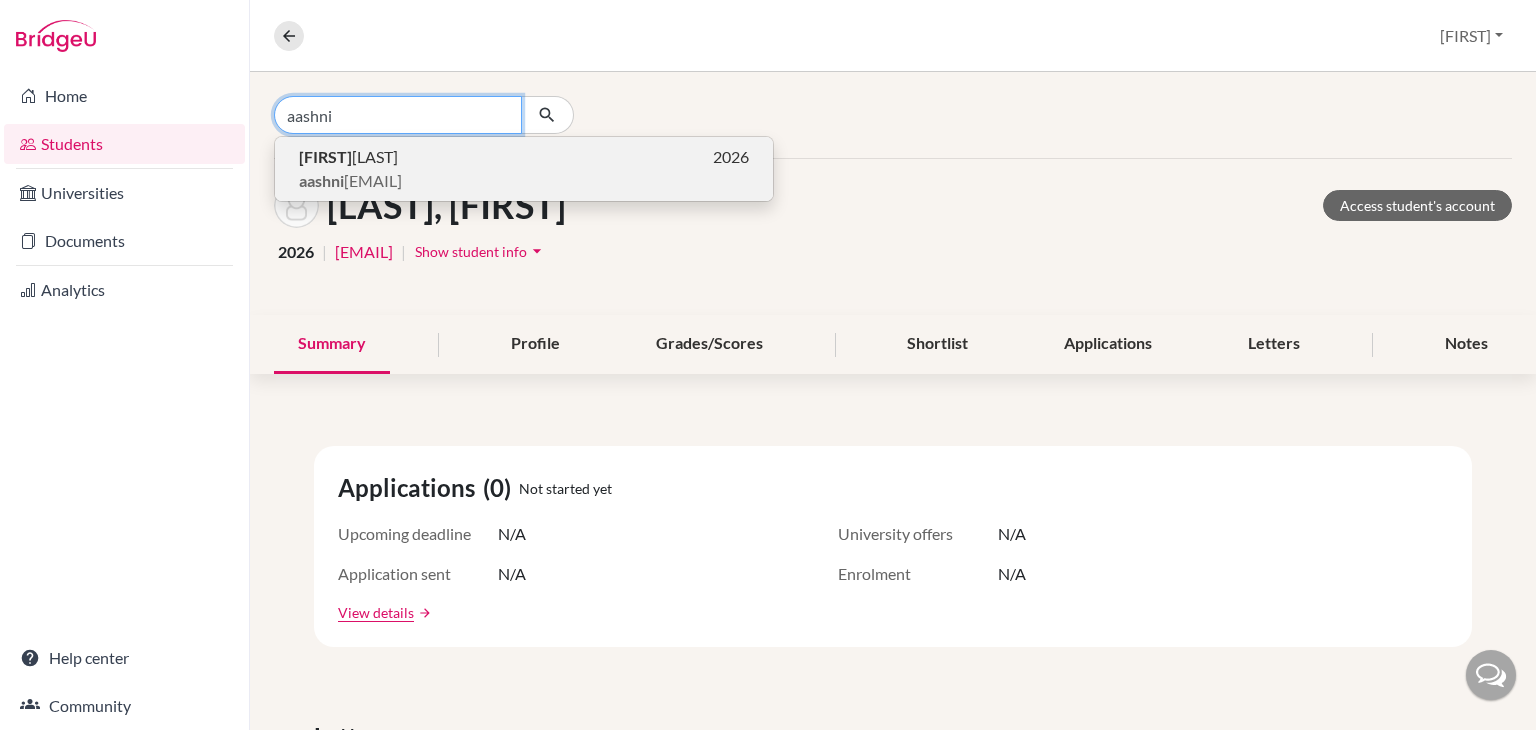 type on "aashni" 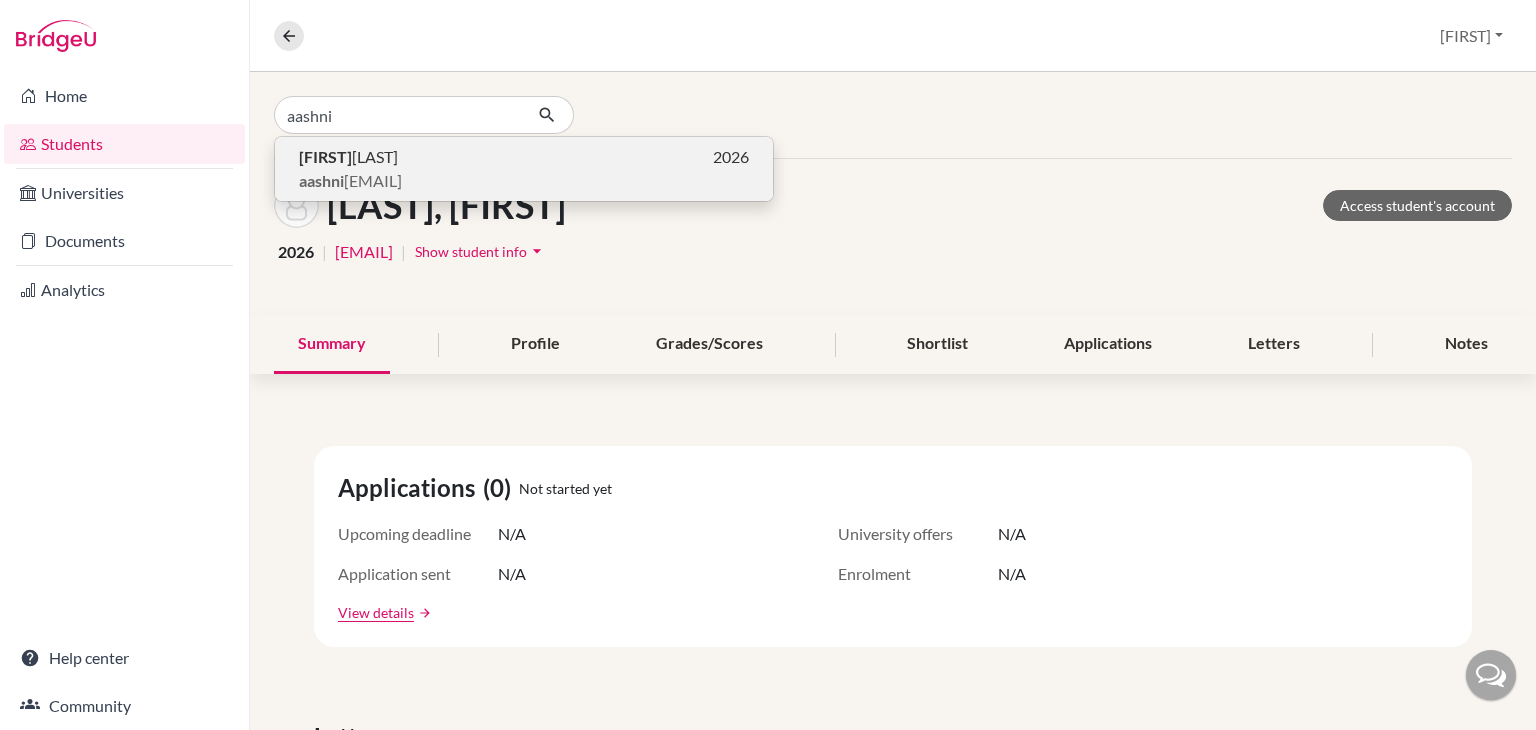 click on "Aashni  Mangal 2026" at bounding box center [524, 157] 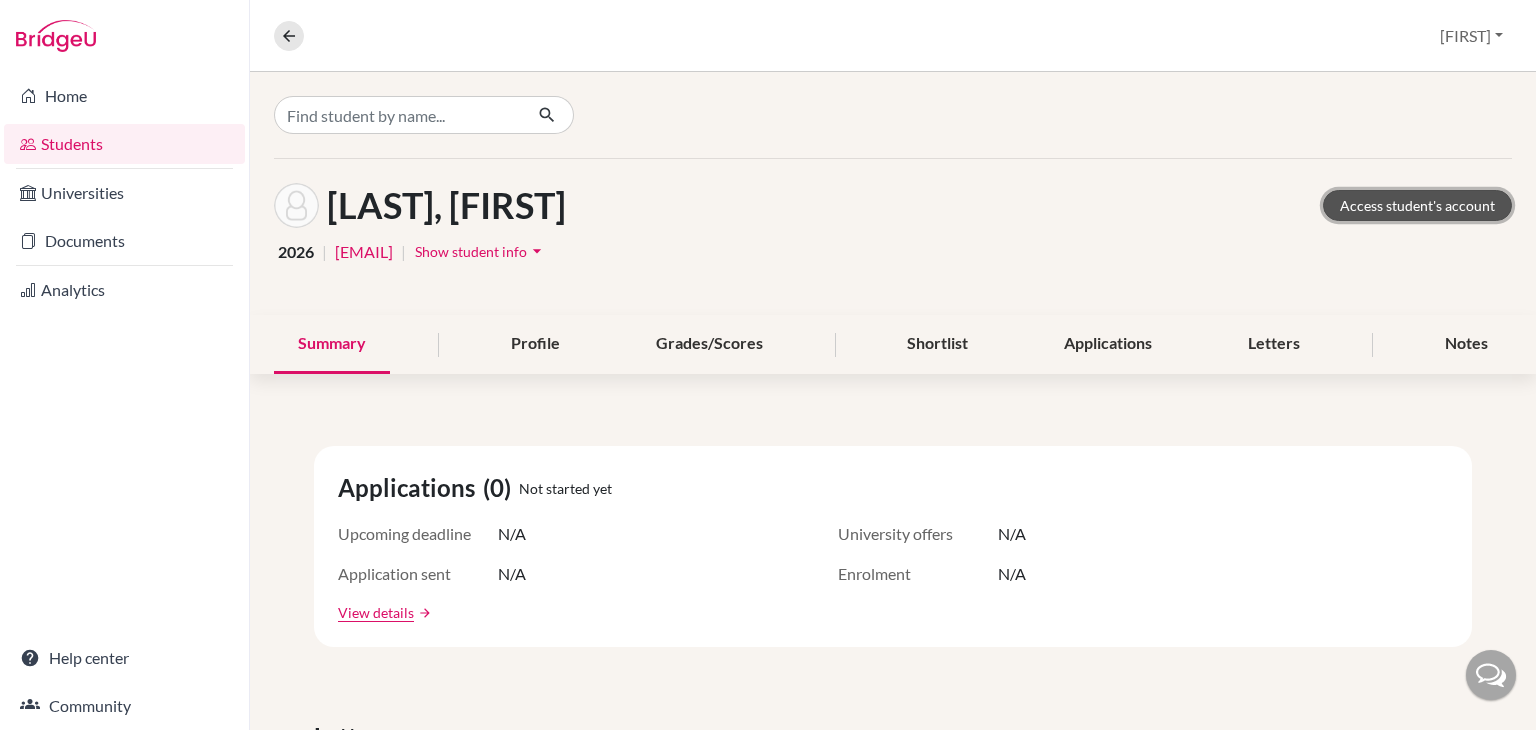 click on "Access student's account" at bounding box center [1417, 205] 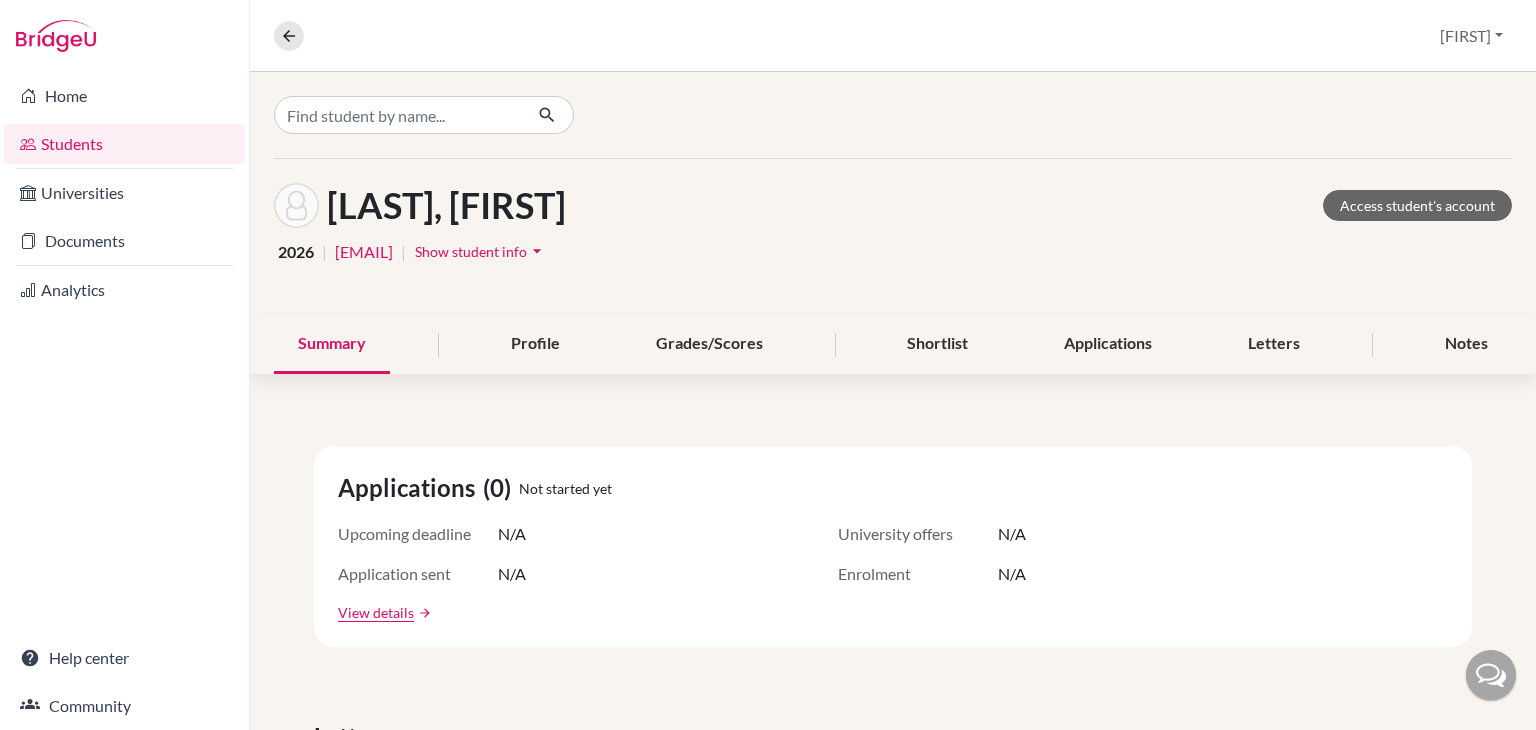 scroll, scrollTop: 0, scrollLeft: 0, axis: both 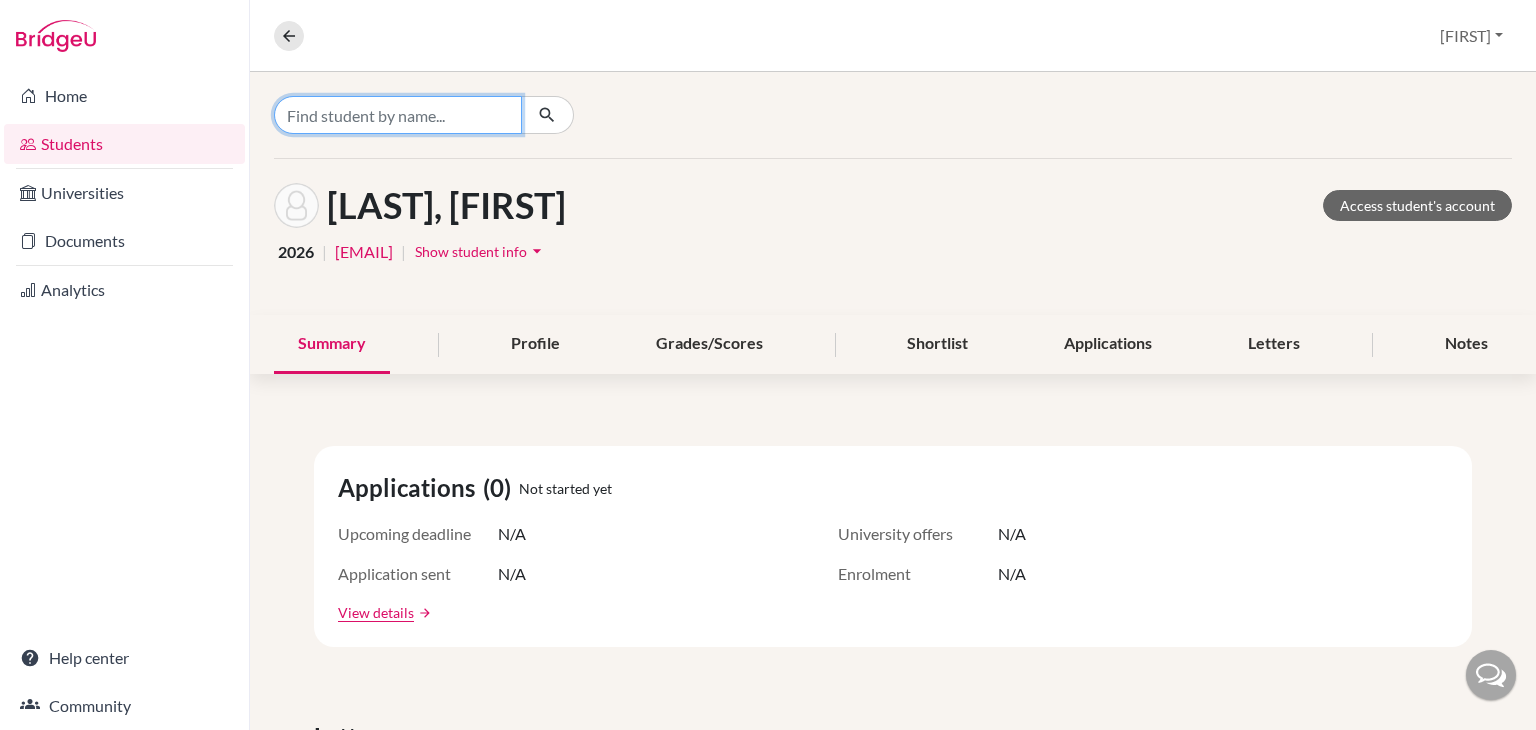 click at bounding box center [398, 115] 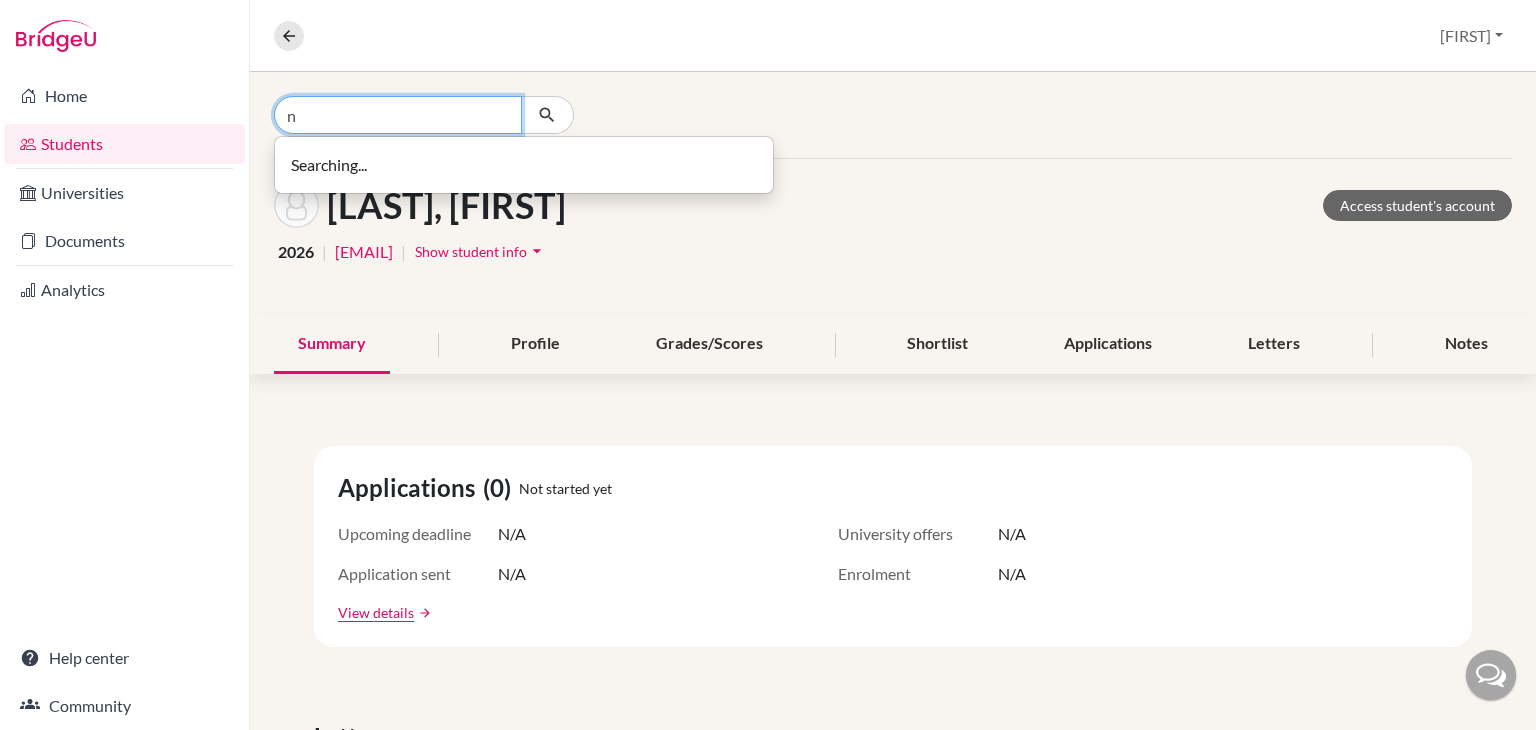 type on "n" 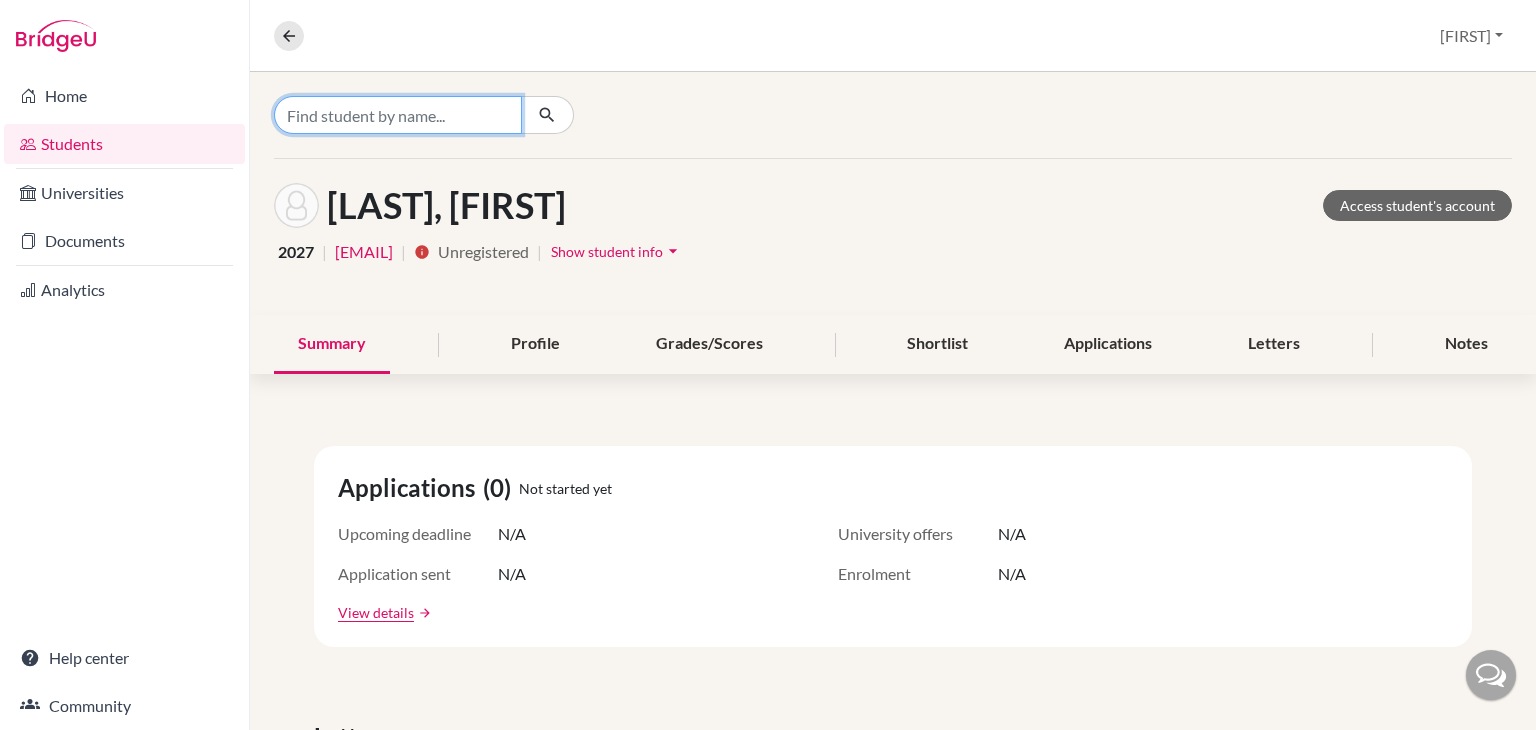click at bounding box center (398, 115) 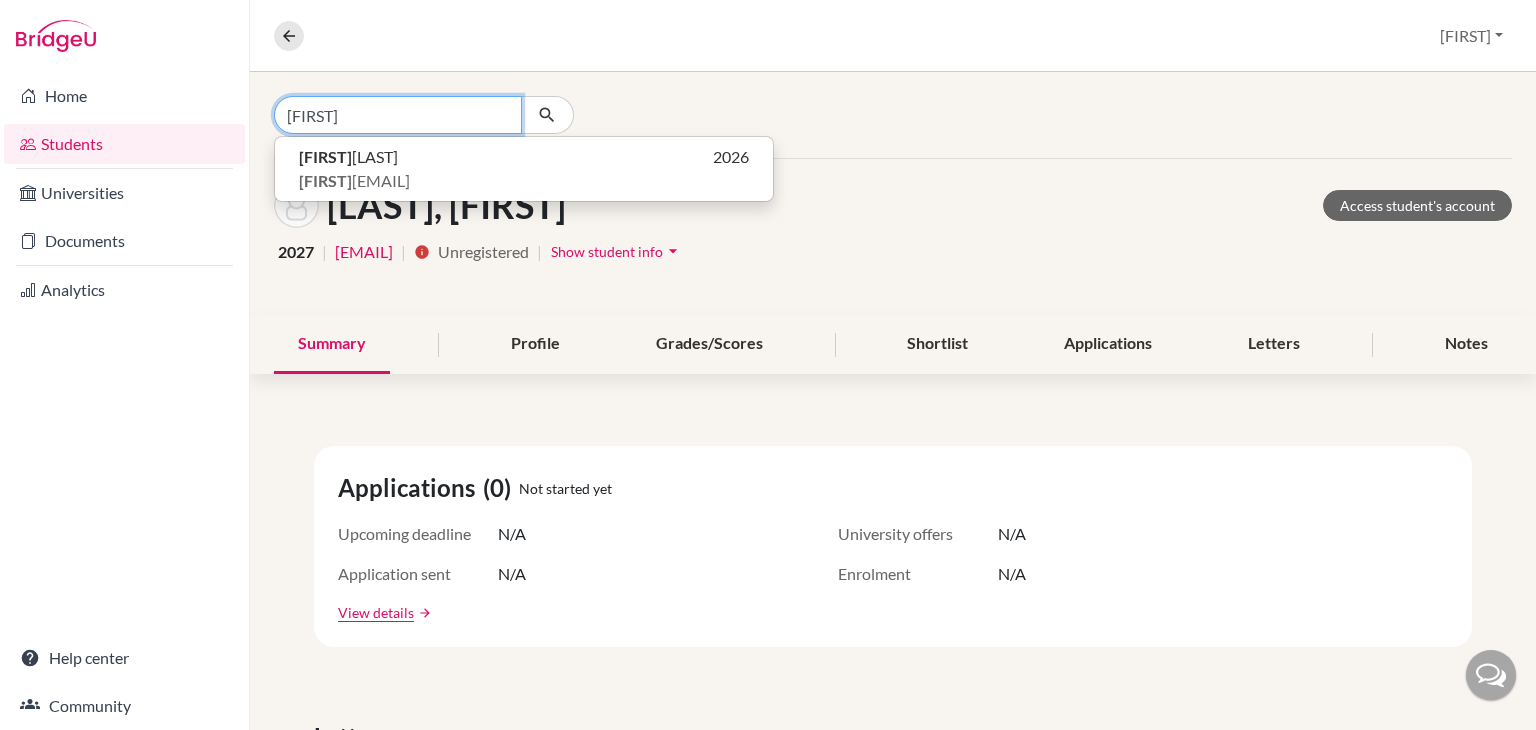 type on "[FIRST]" 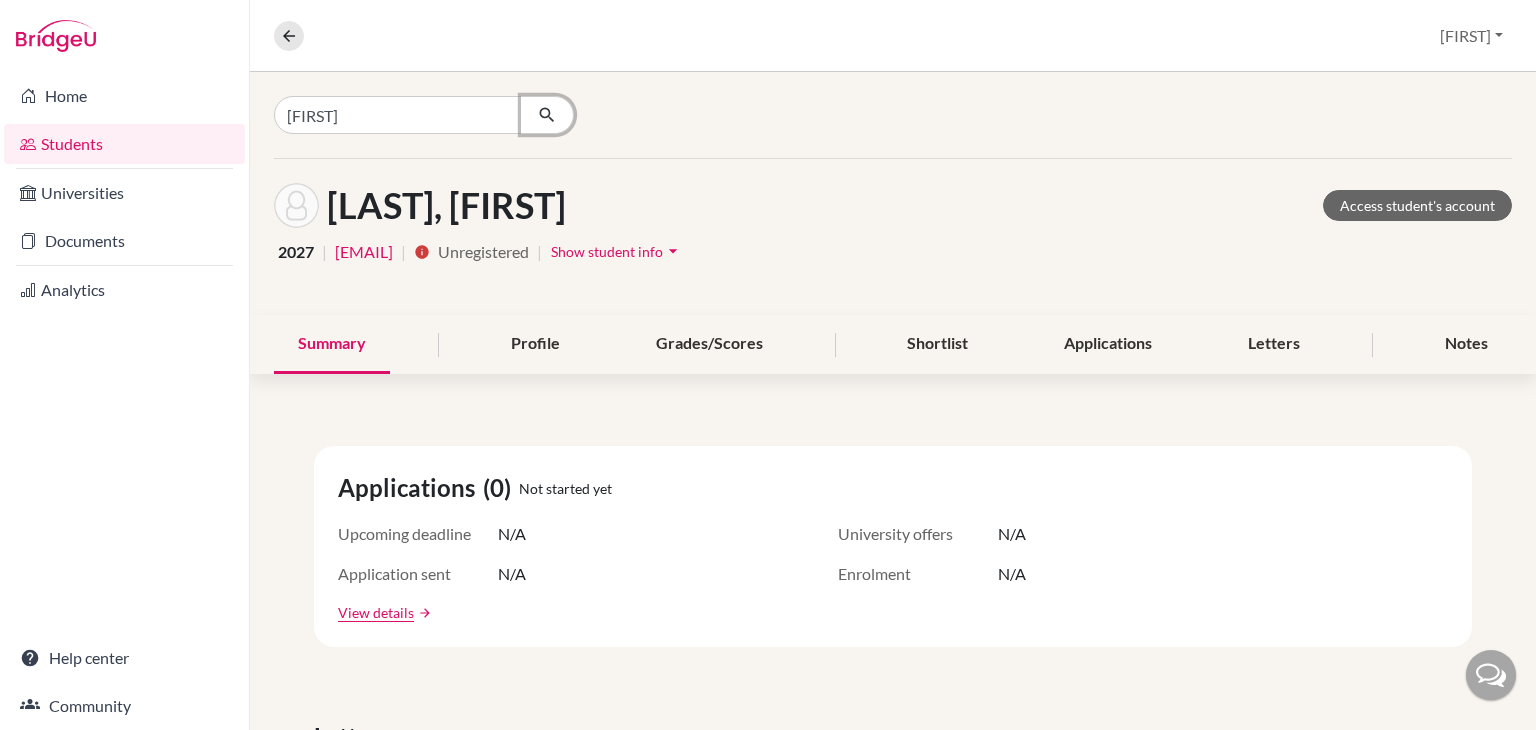 click at bounding box center [547, 115] 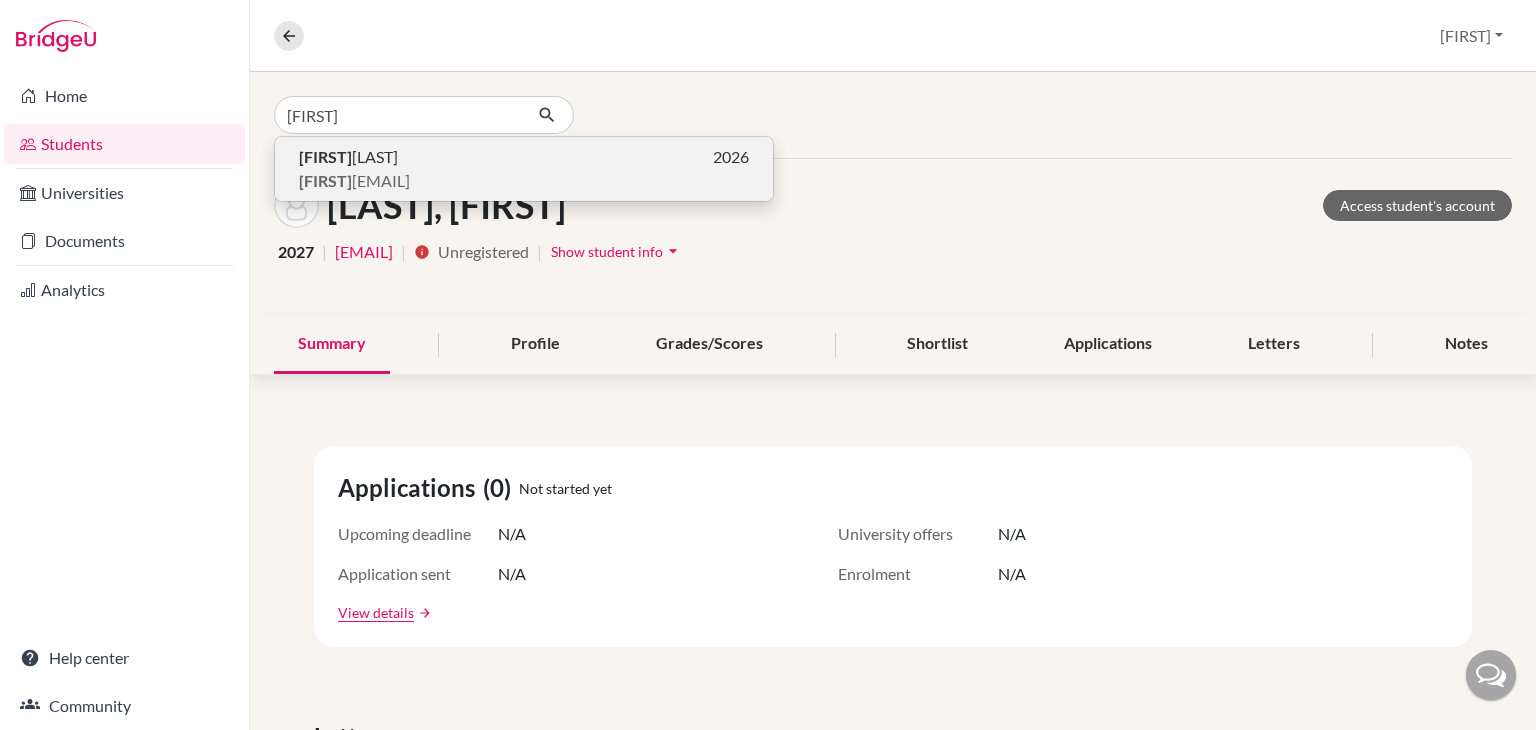 click on "Nadia  Joseph 2026" at bounding box center [524, 157] 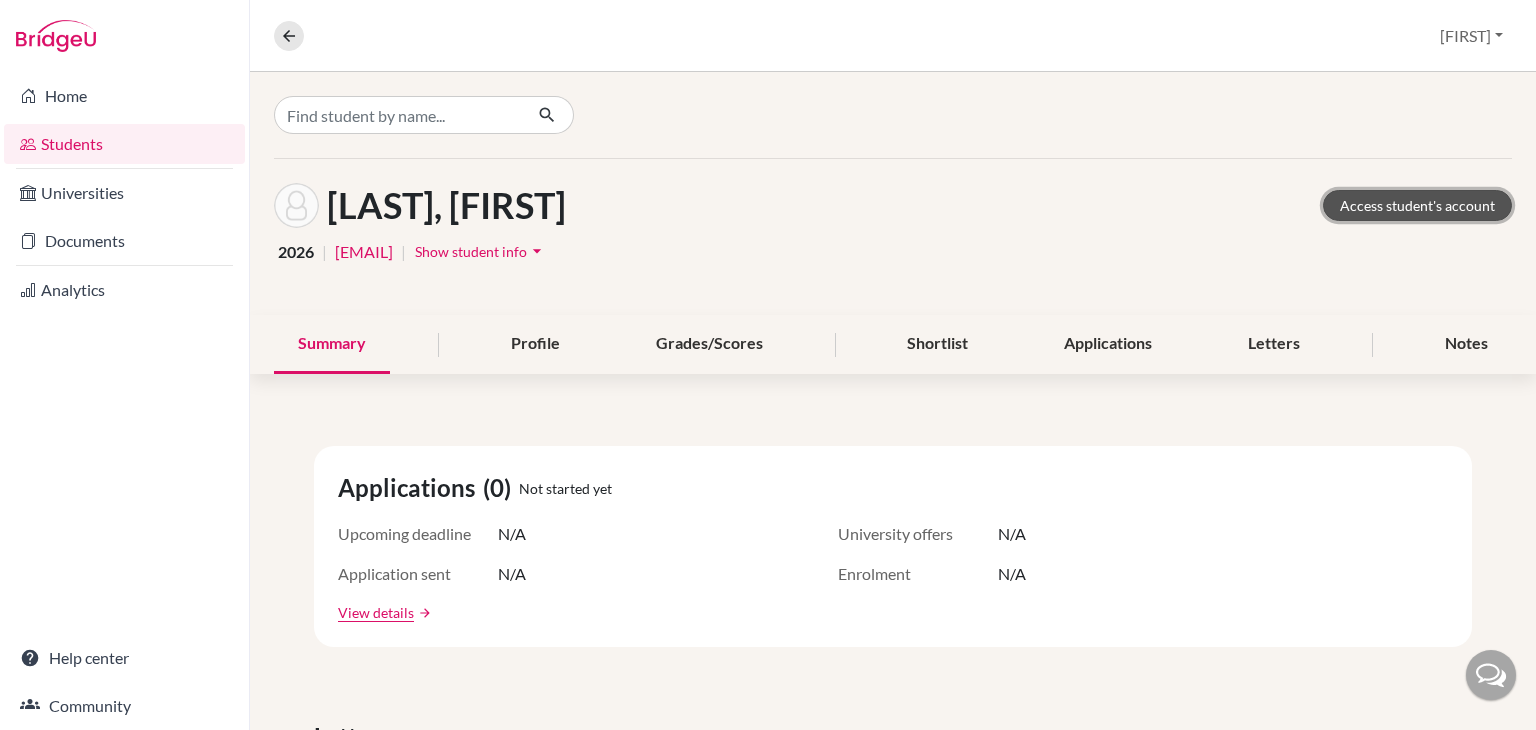 click on "Access student's account" at bounding box center (1417, 205) 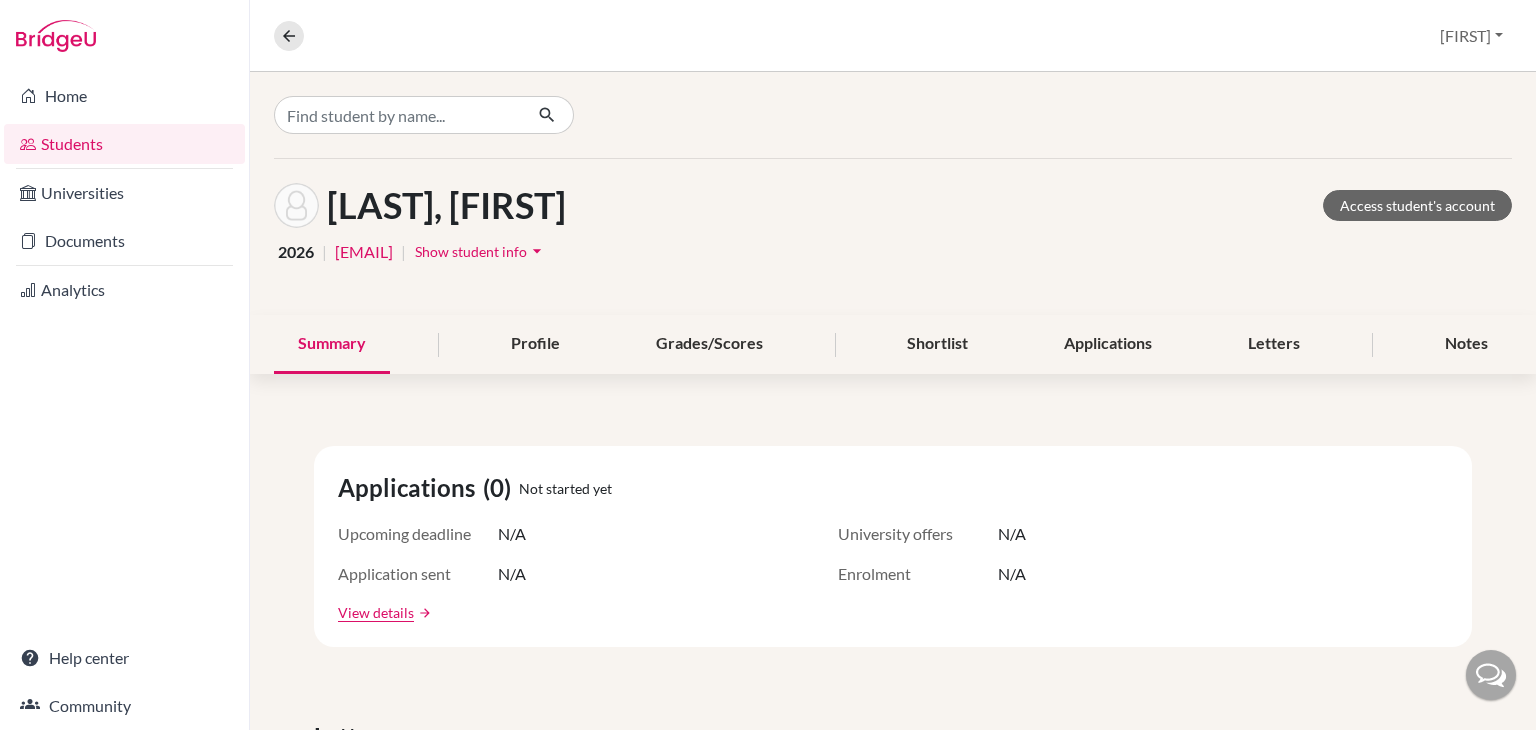 scroll, scrollTop: 0, scrollLeft: 0, axis: both 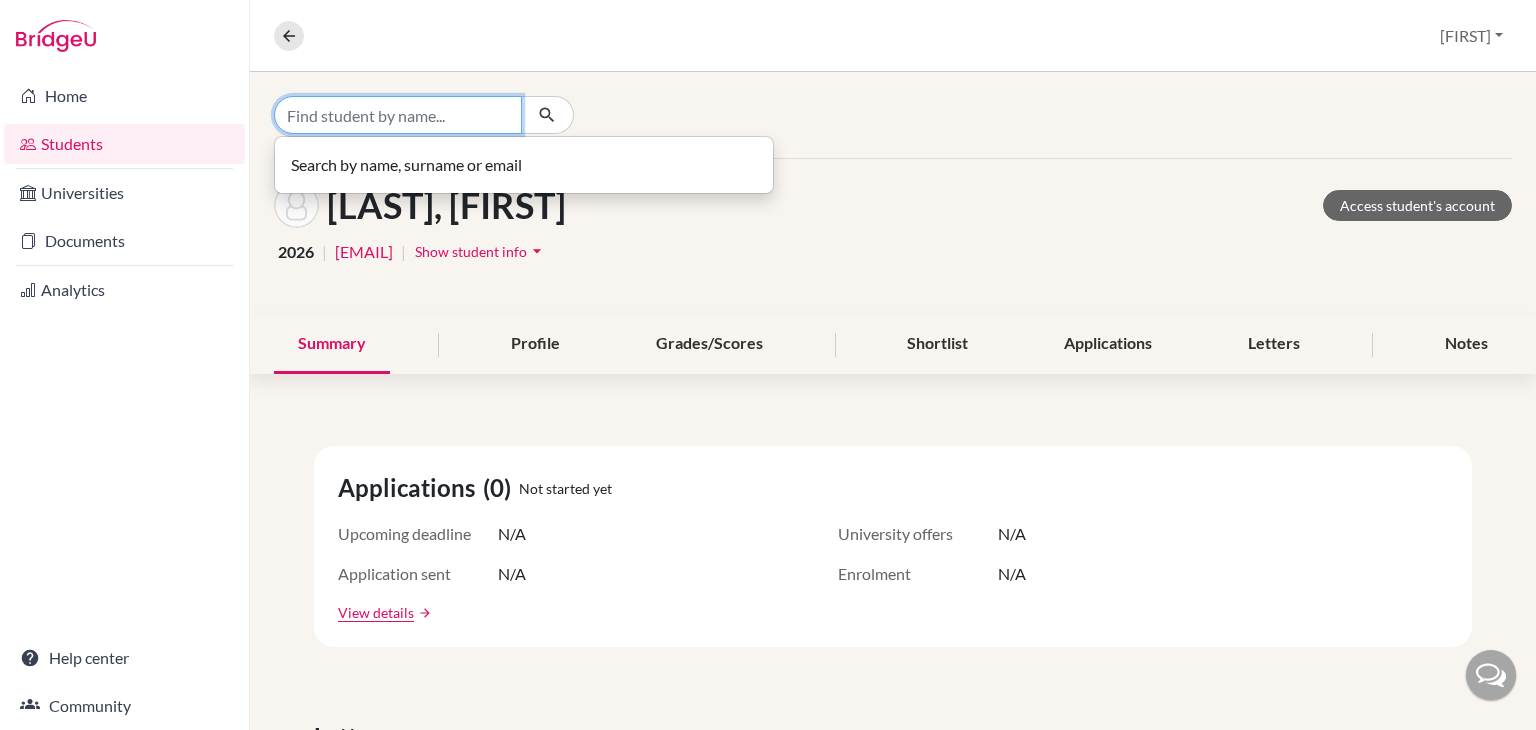 click at bounding box center [398, 115] 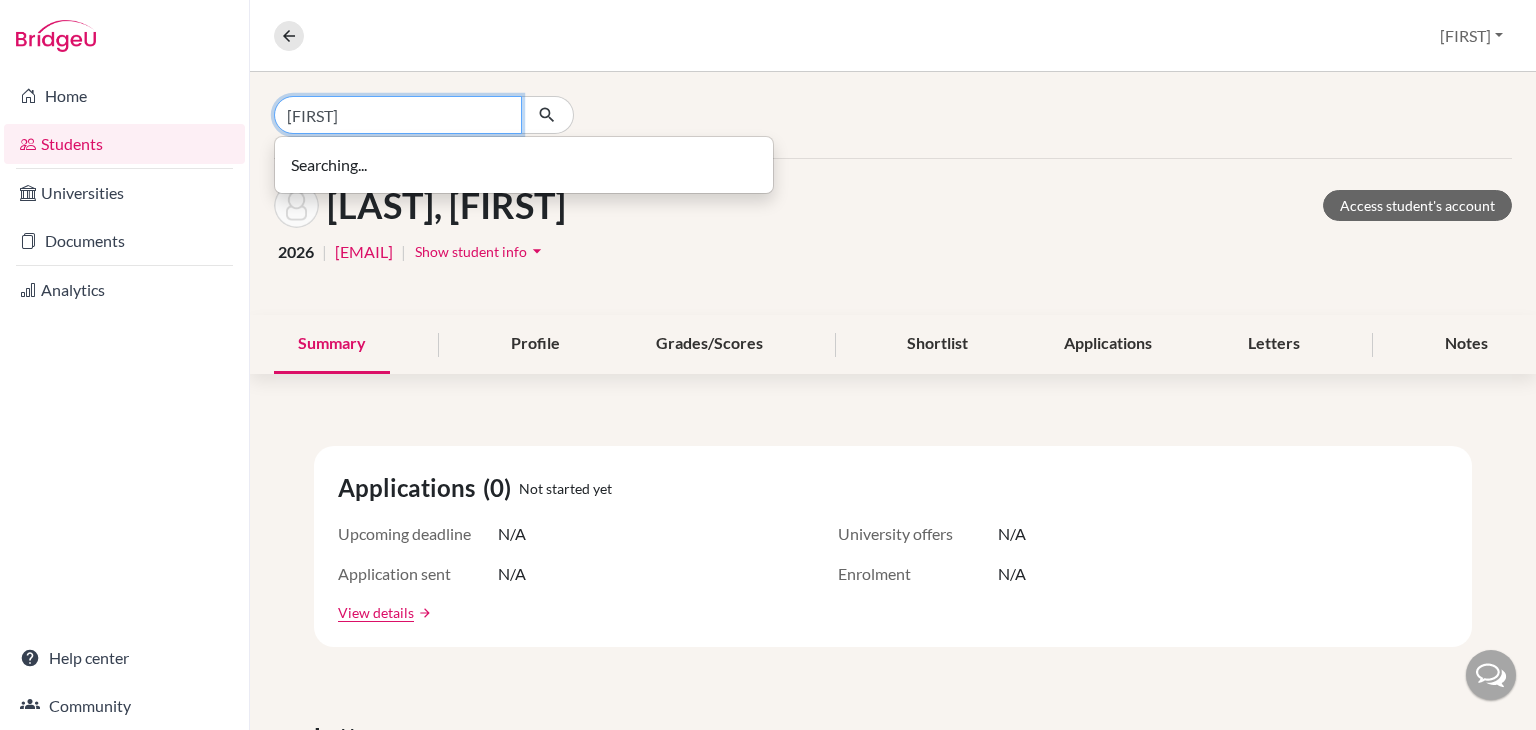 type on "[FIRST]" 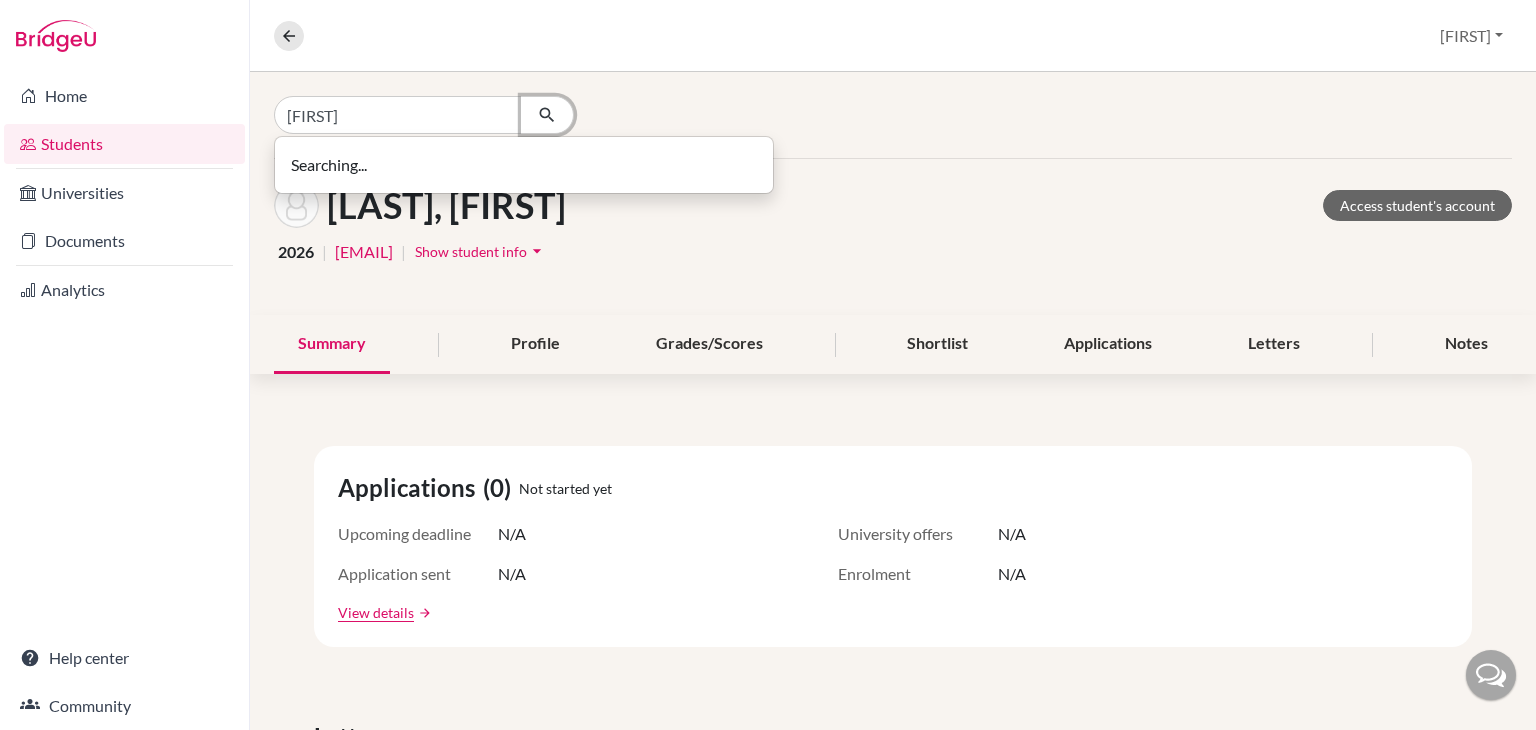 click at bounding box center [547, 115] 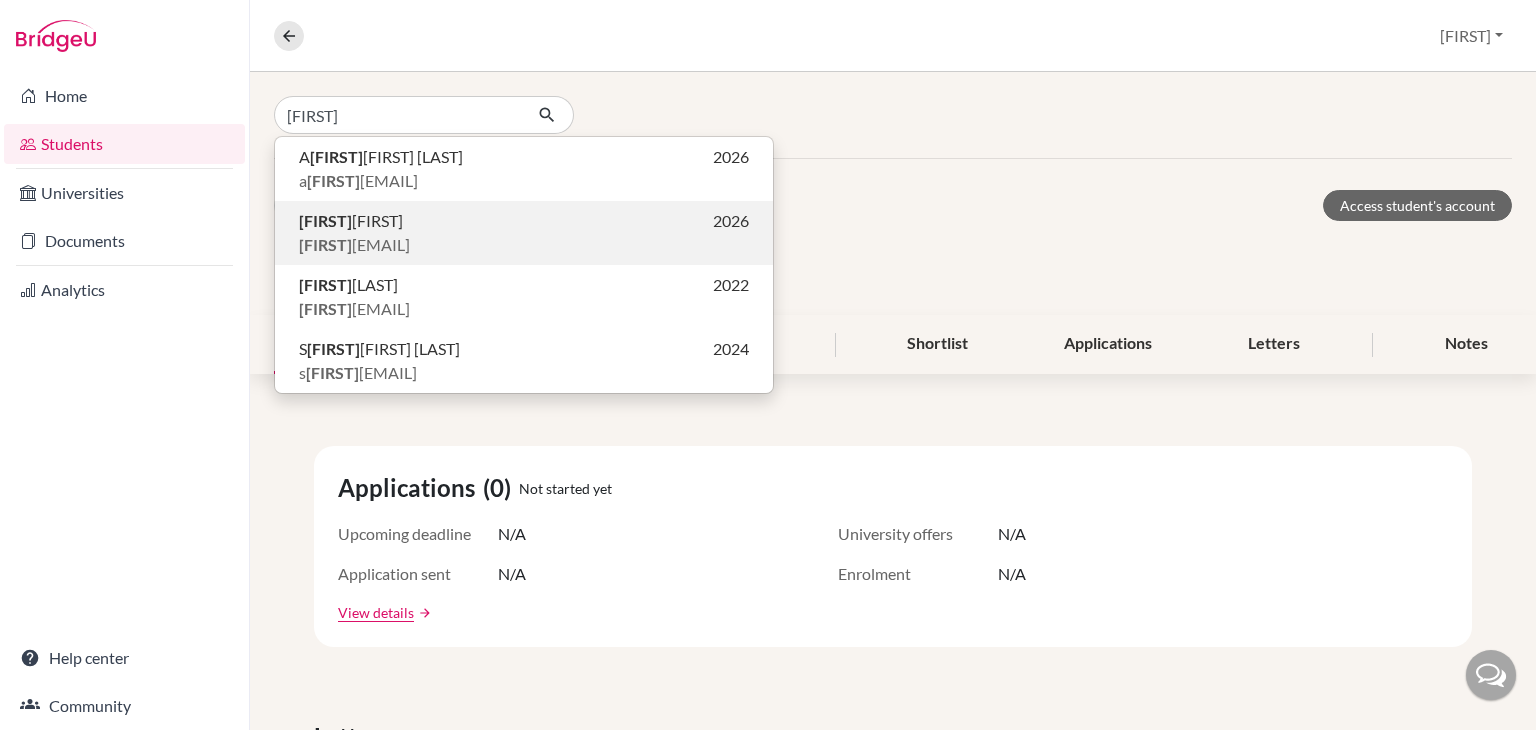 click on "[FIRST] [LAST] [EMAIL]" at bounding box center (354, 245) 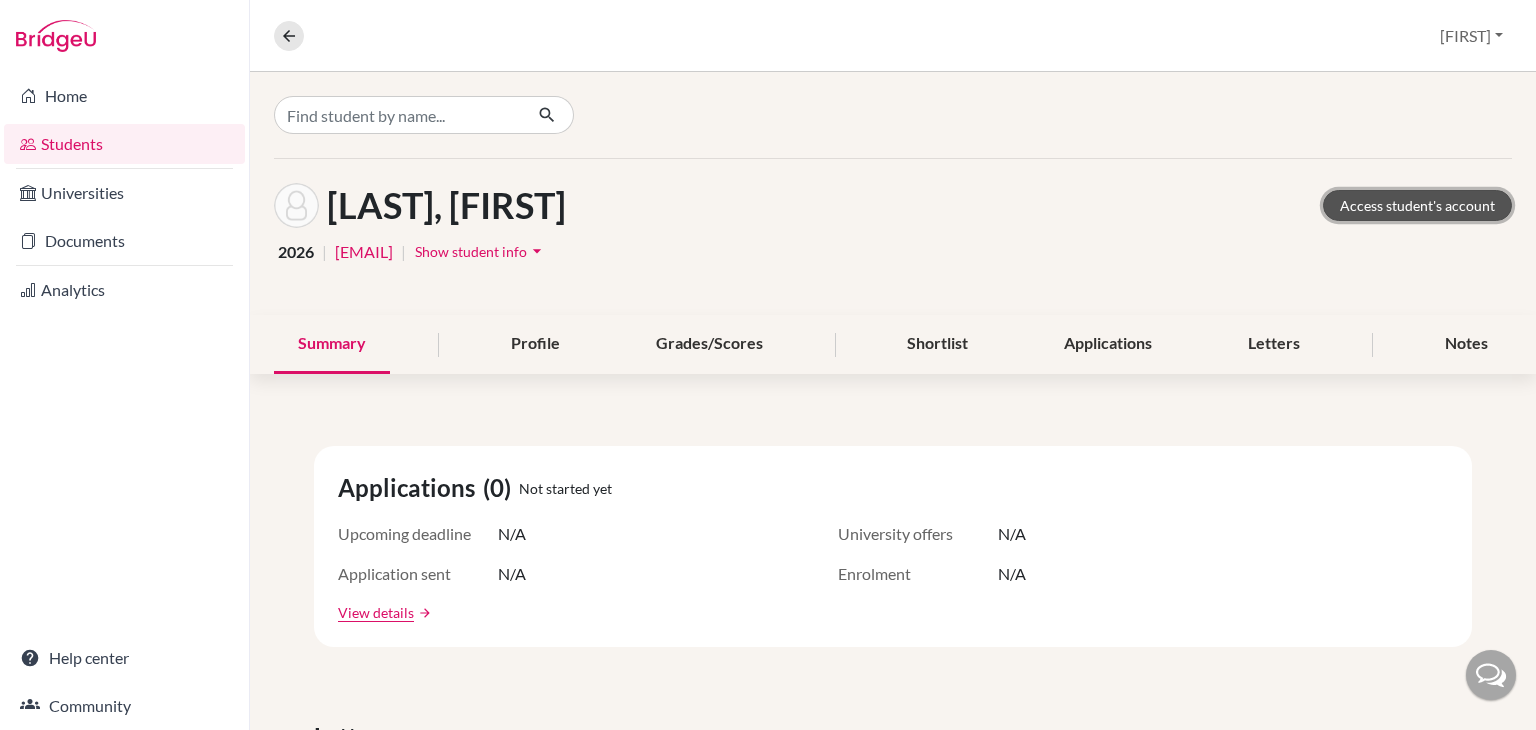 click on "Access student's account" at bounding box center [1417, 205] 